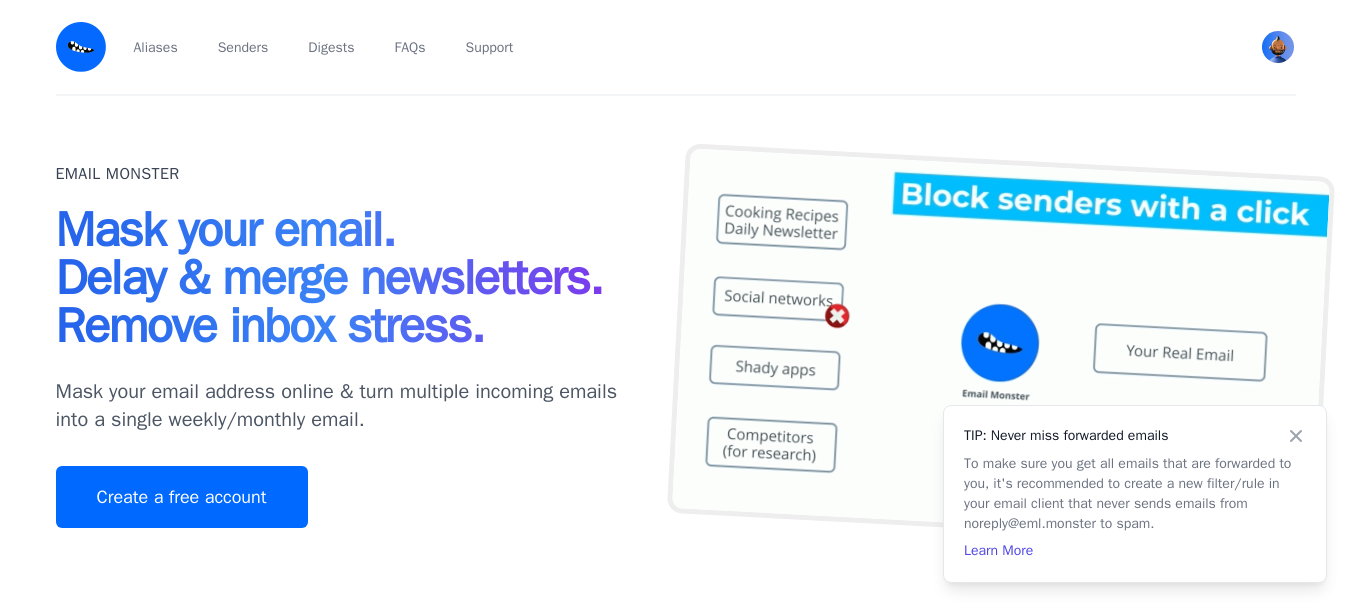 scroll, scrollTop: 0, scrollLeft: 0, axis: both 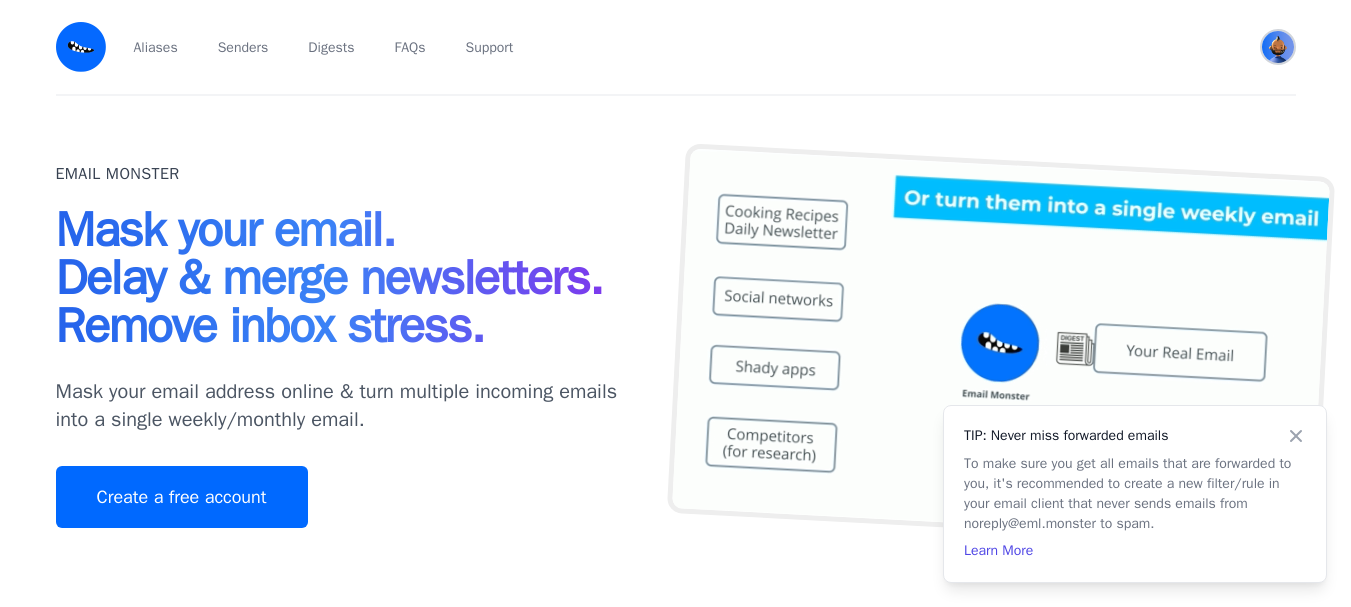 click at bounding box center [1278, 47] 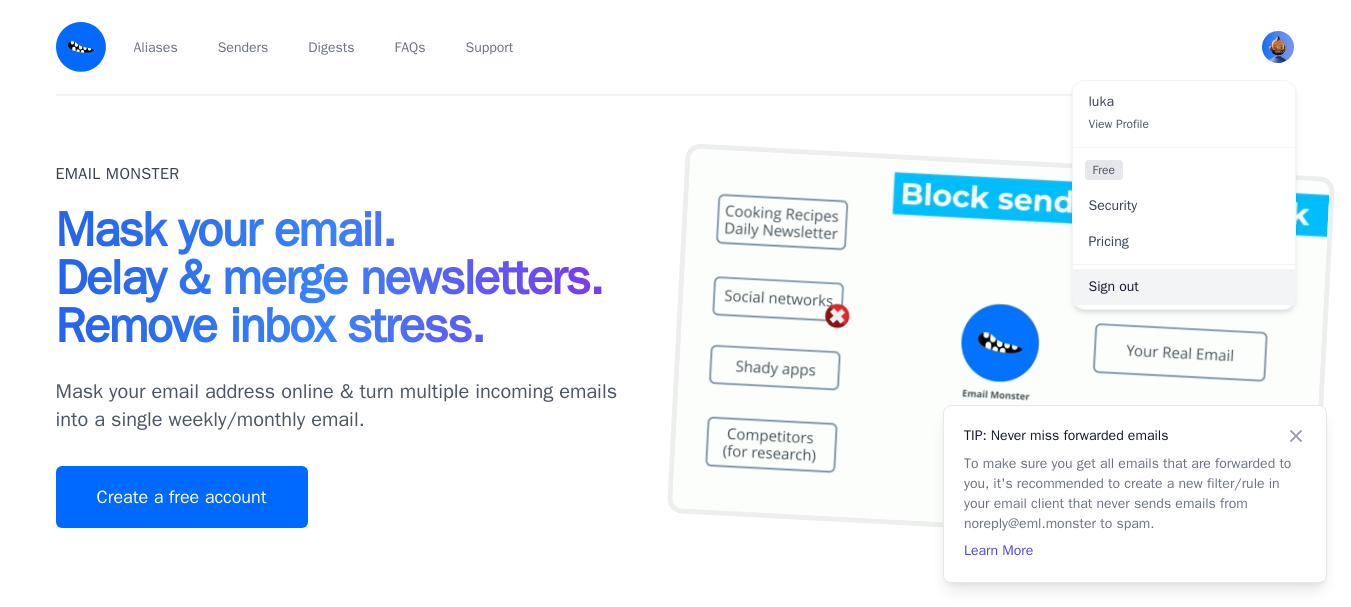 click on "Sign out" at bounding box center [1184, 287] 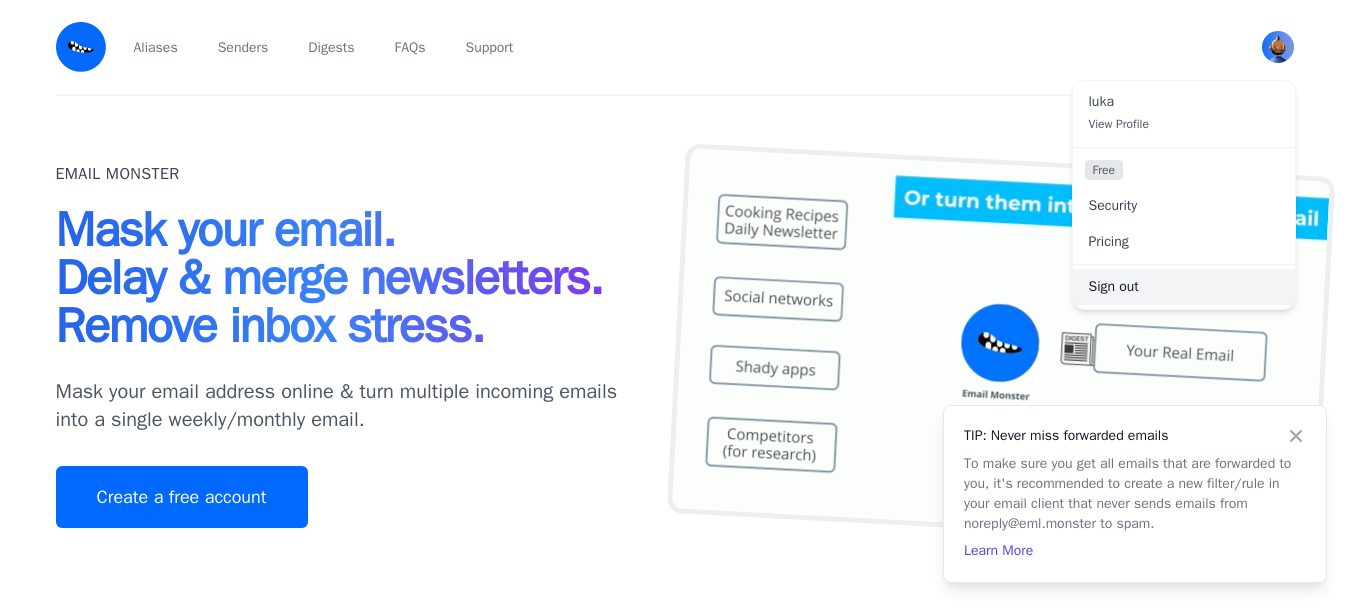 click on "Sign out" at bounding box center [1184, 287] 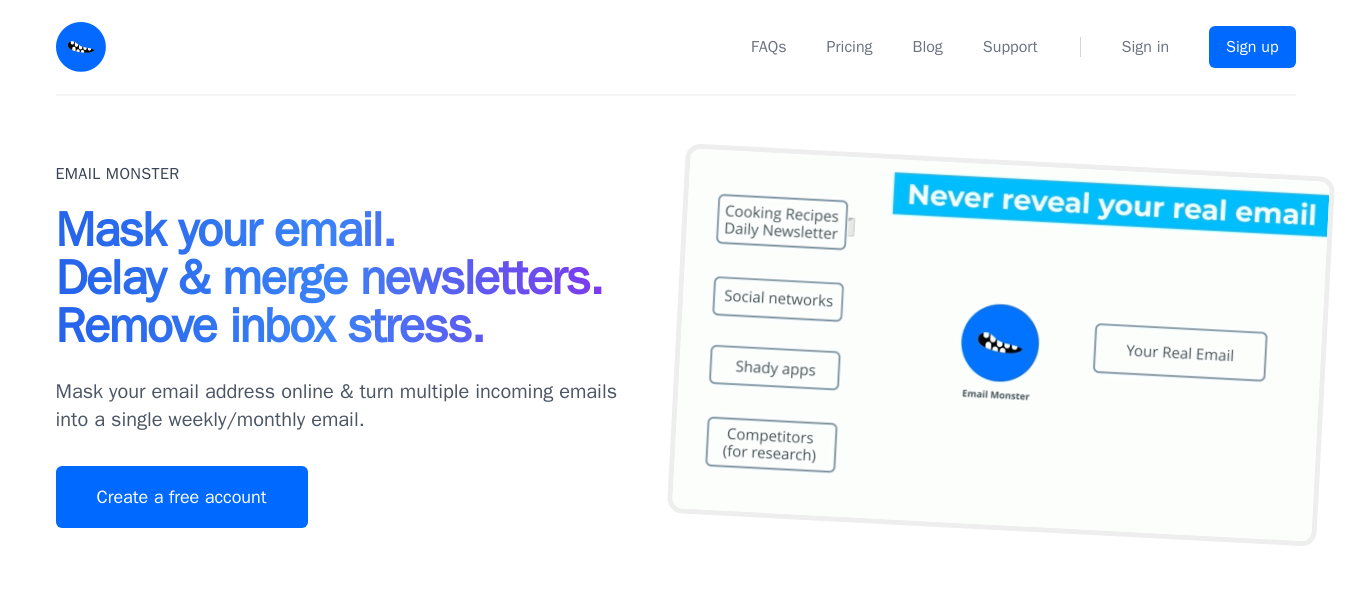 scroll, scrollTop: 0, scrollLeft: 0, axis: both 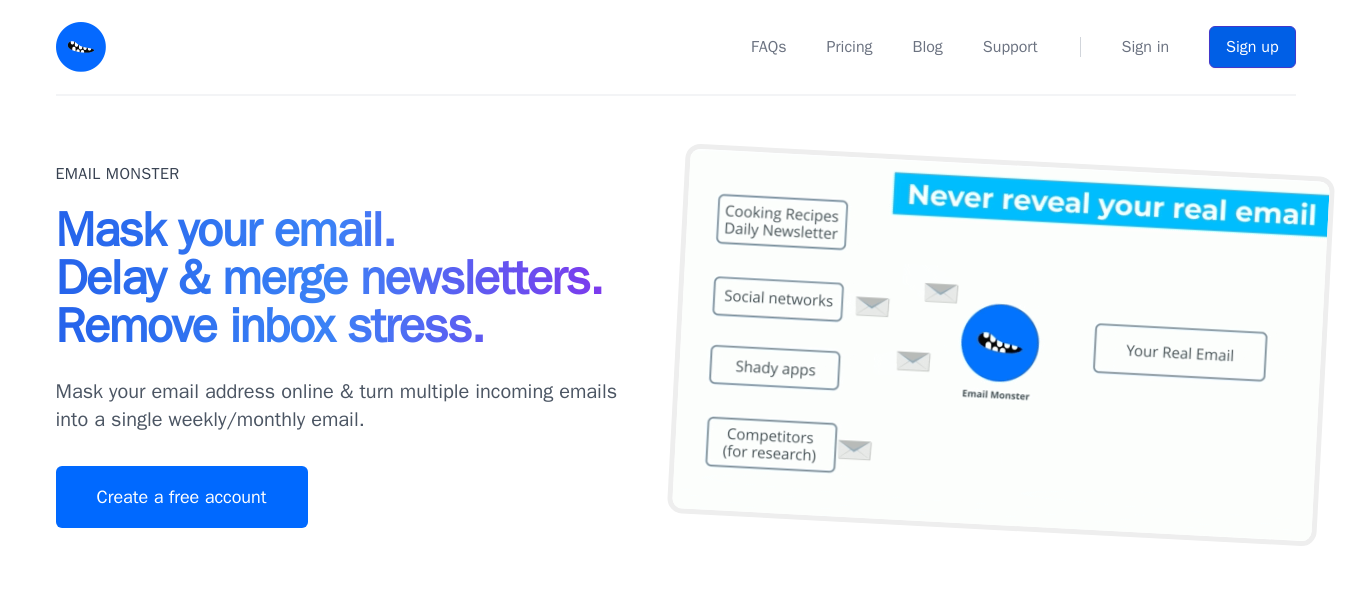 click on "Sign up" at bounding box center [1252, 47] 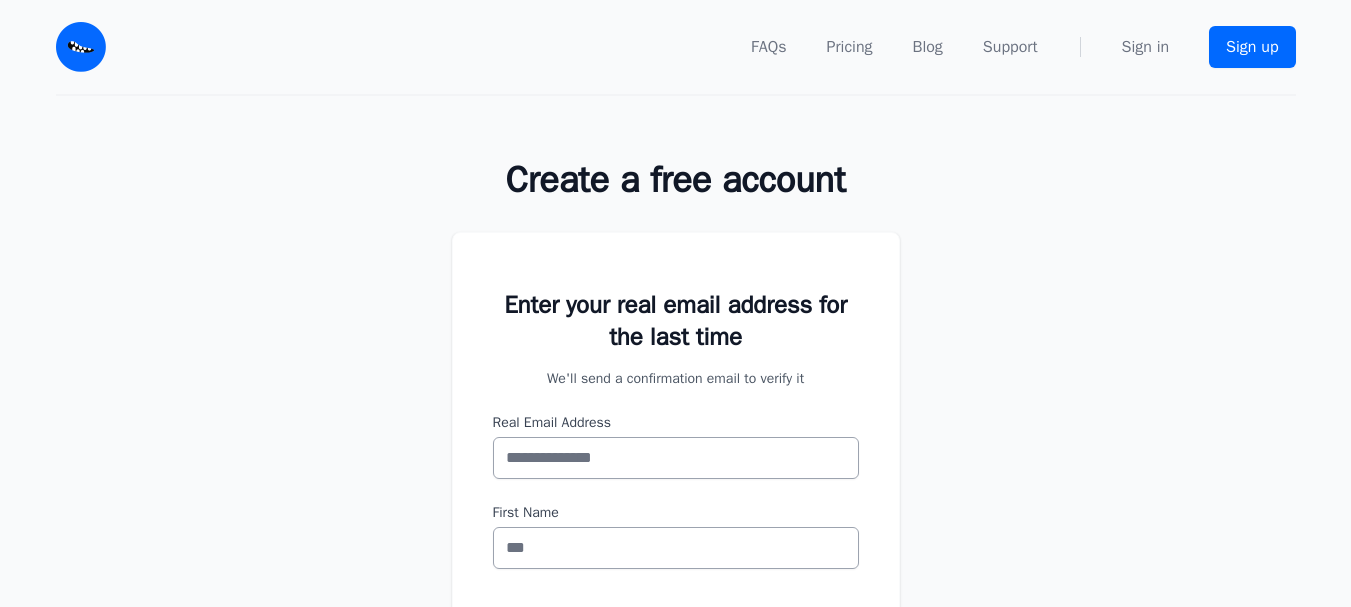 scroll, scrollTop: 189, scrollLeft: 0, axis: vertical 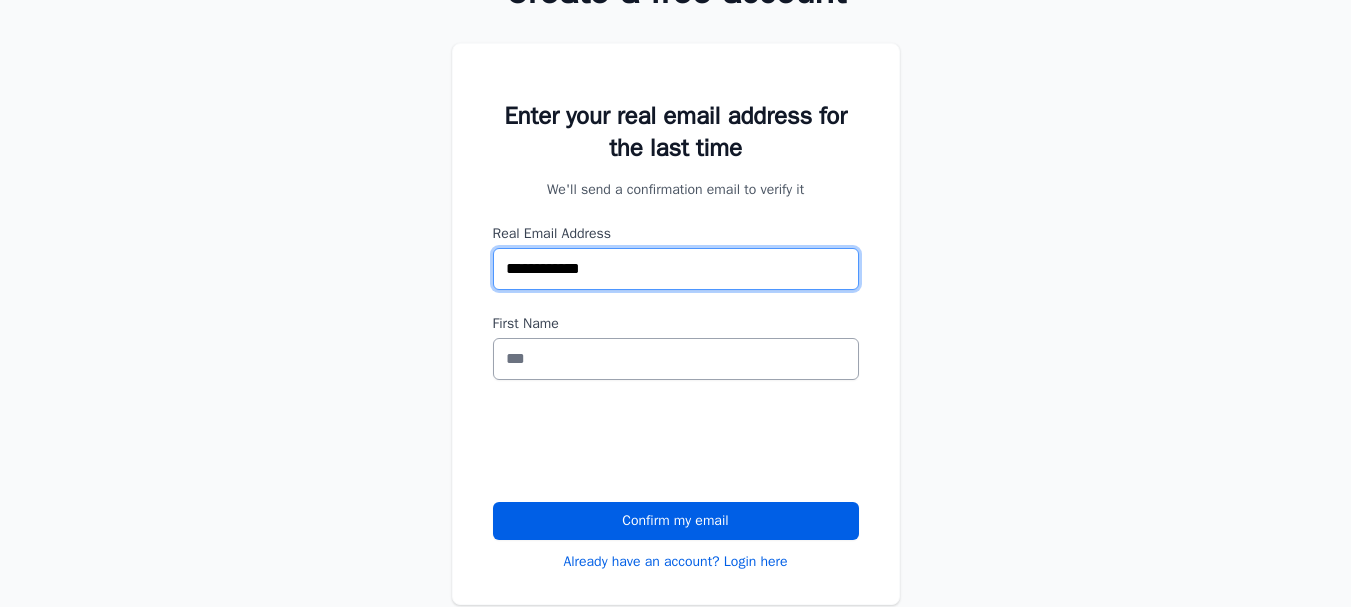 drag, startPoint x: 658, startPoint y: 275, endPoint x: 322, endPoint y: 291, distance: 336.38074 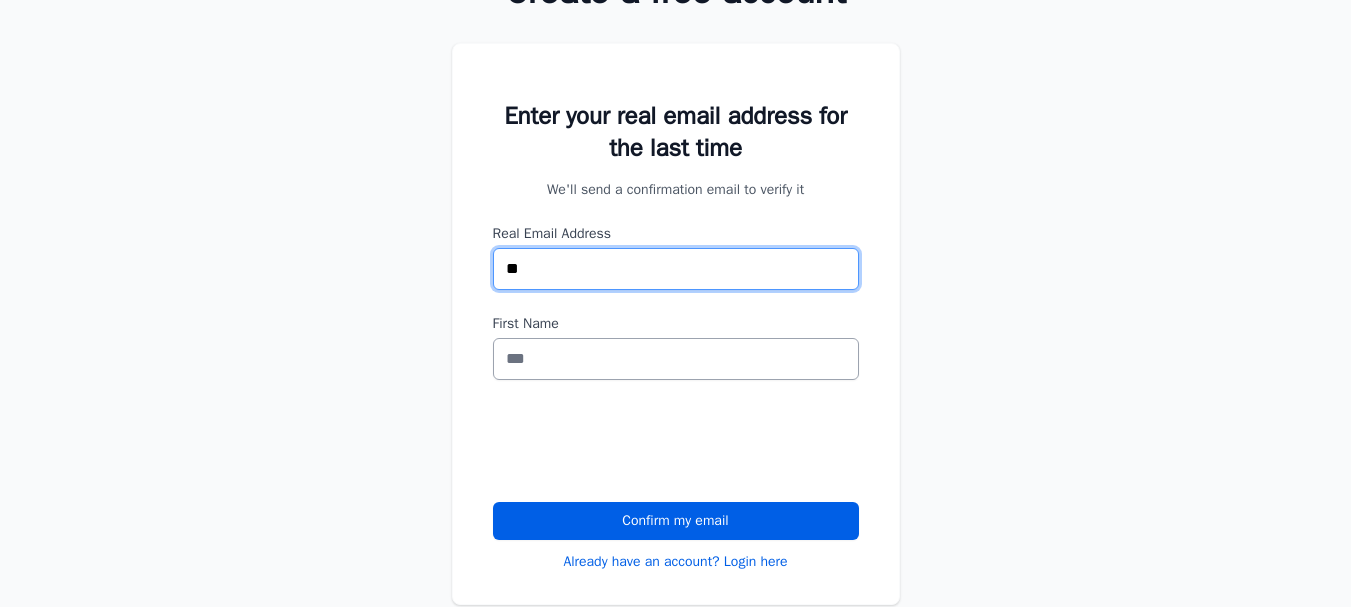 type on "*" 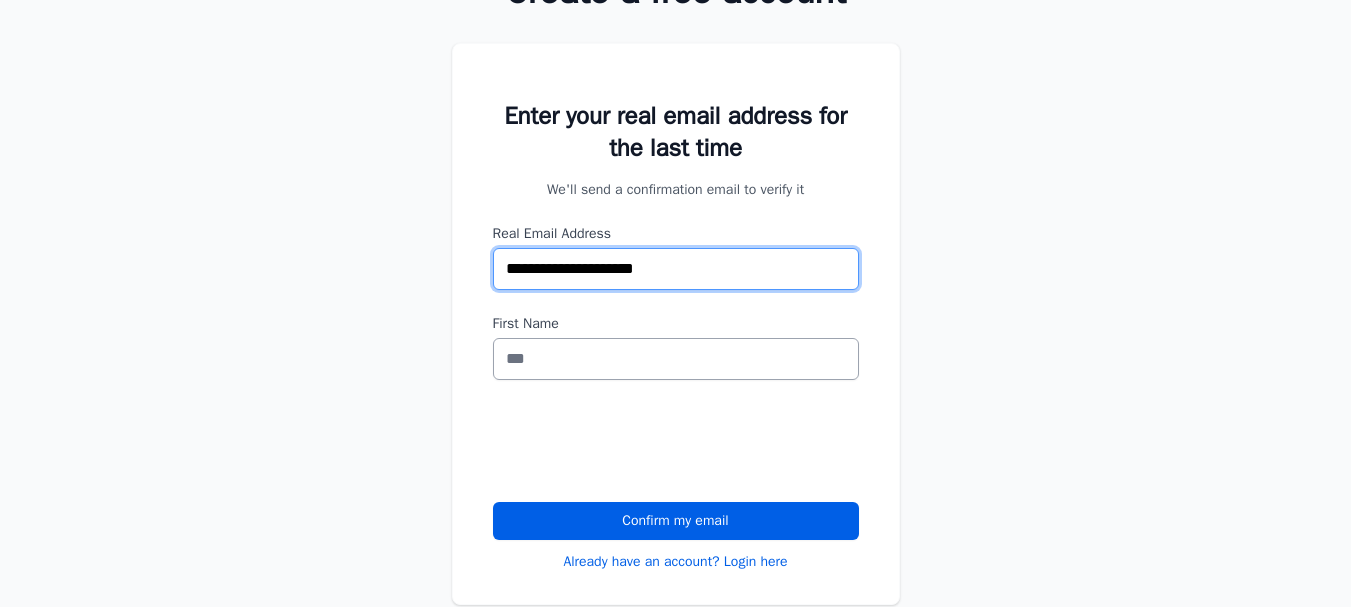 type on "**********" 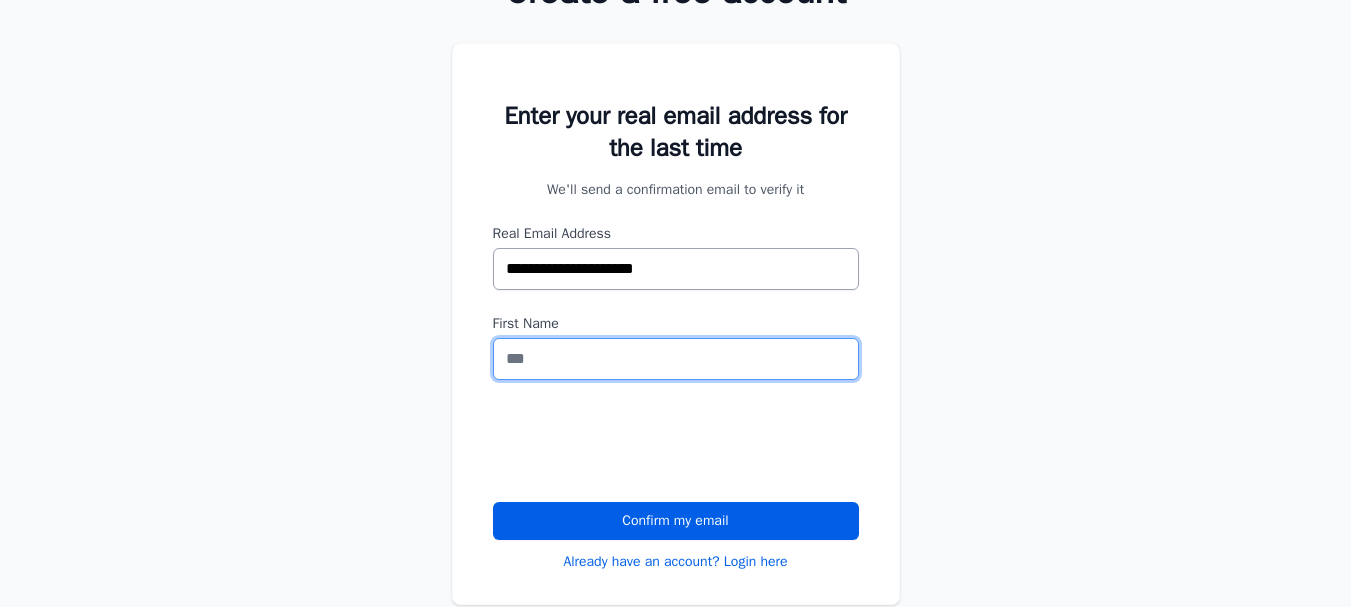 click on "First Name" at bounding box center (676, 359) 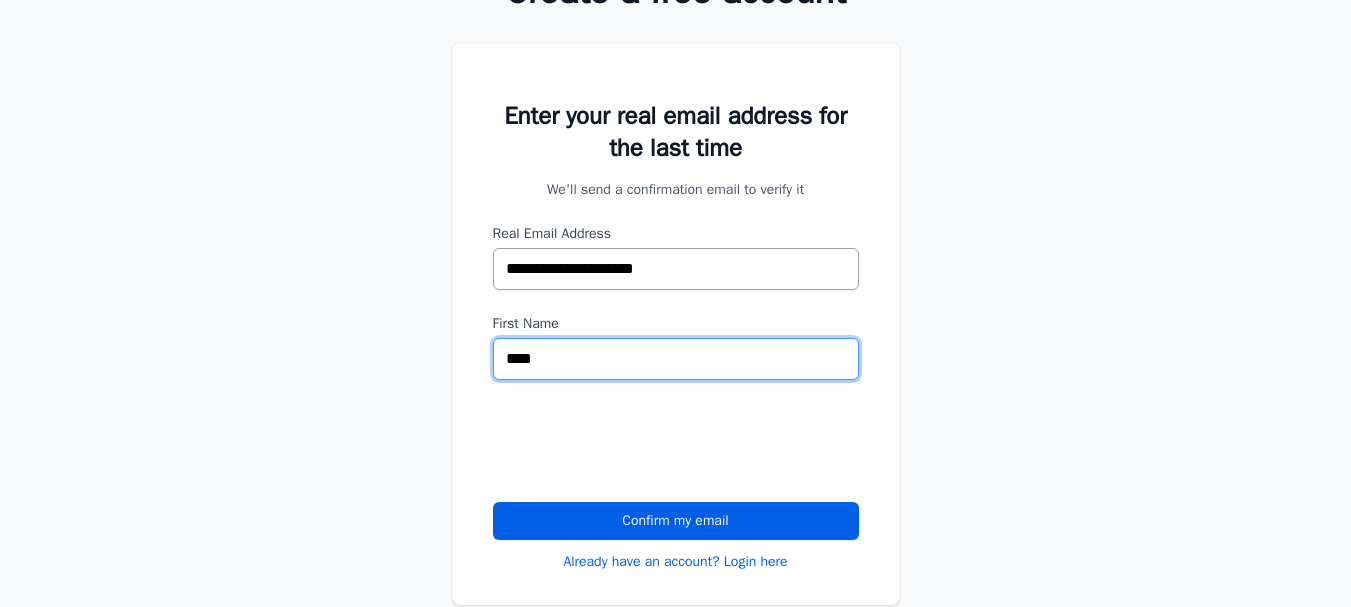 type on "****" 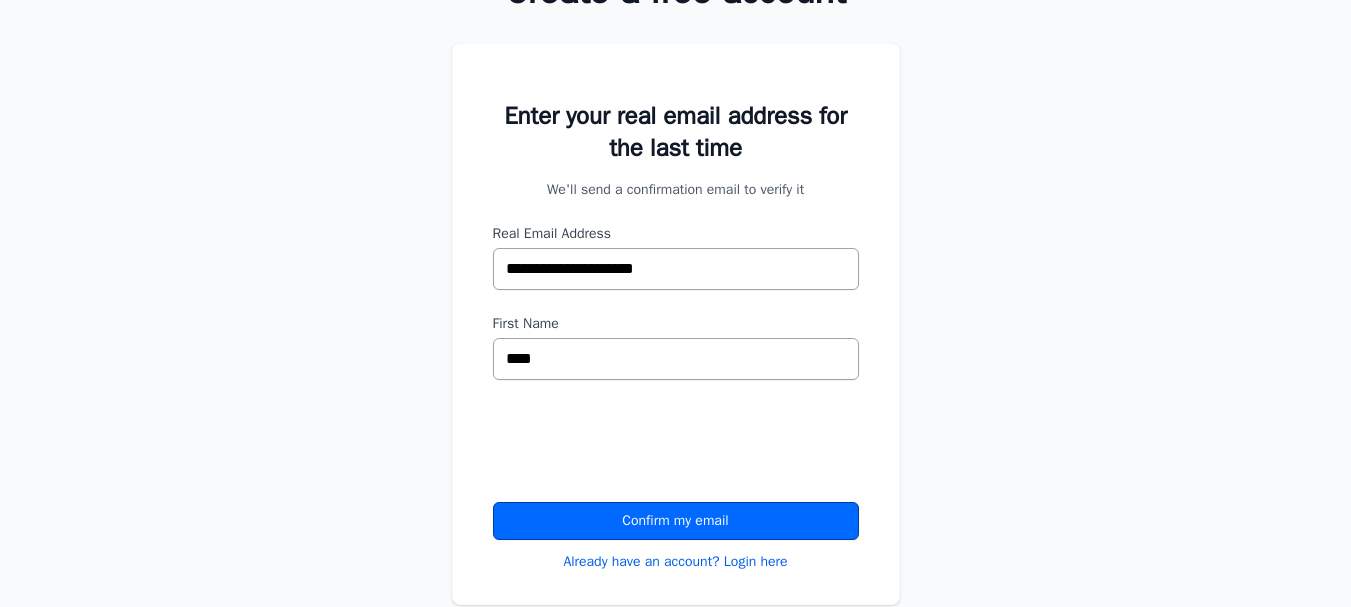 click on "Confirm my email" at bounding box center (676, 521) 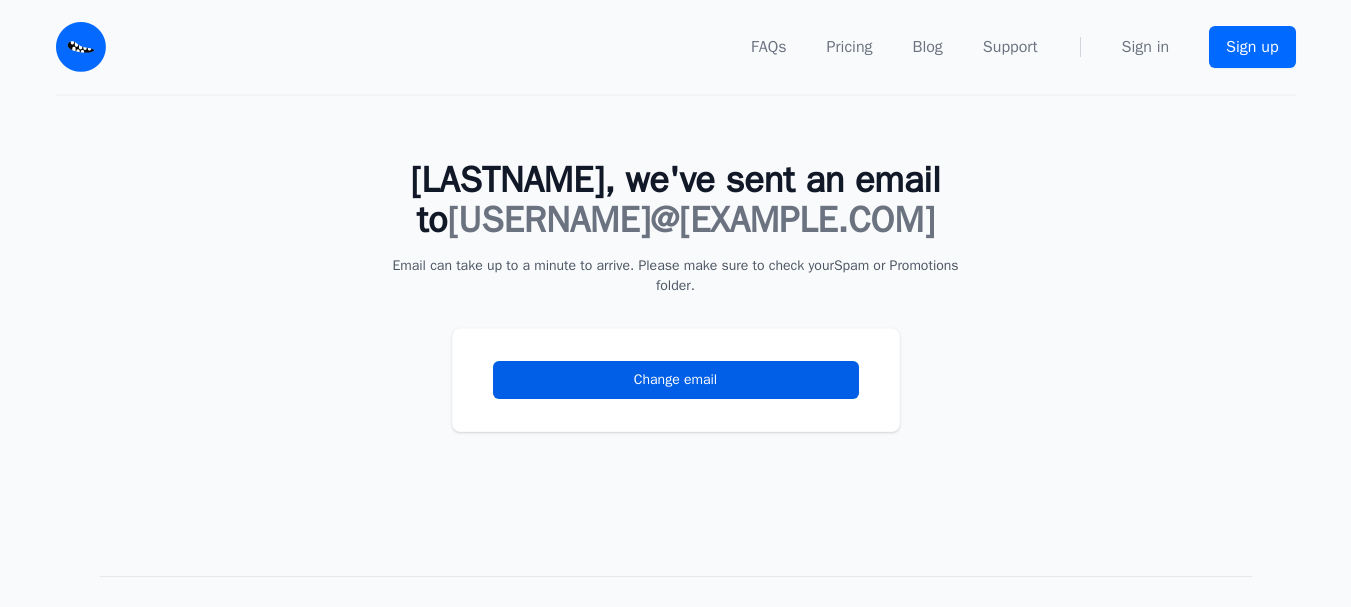scroll, scrollTop: 0, scrollLeft: 0, axis: both 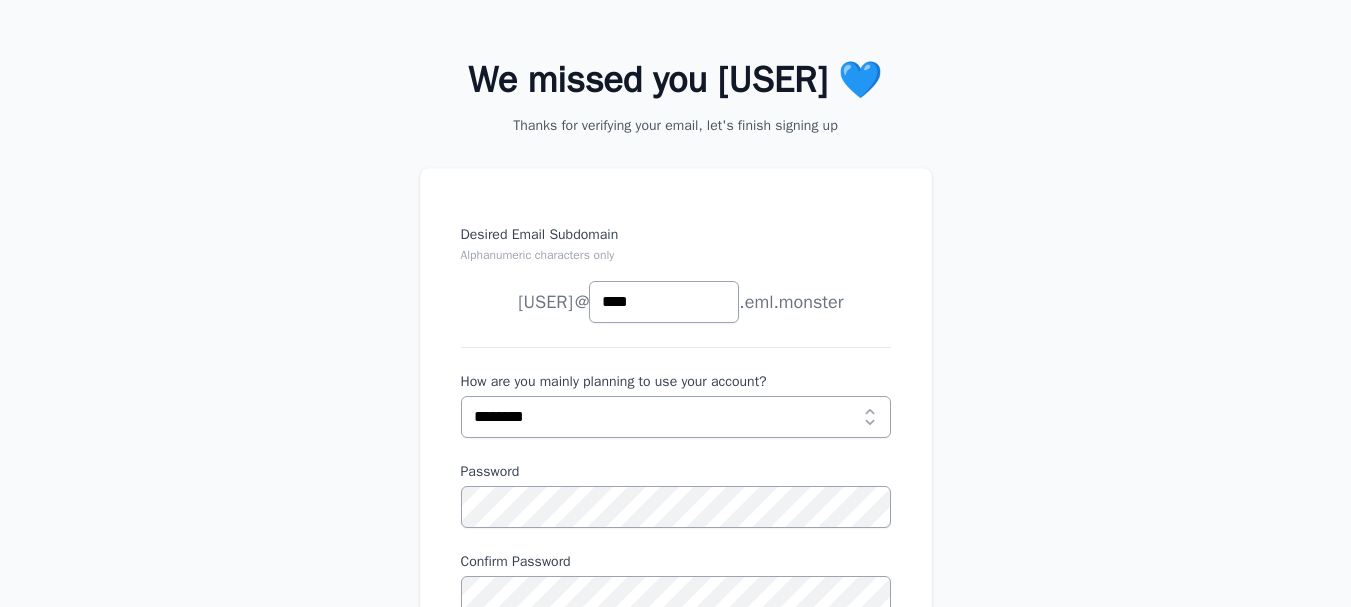 type on "****" 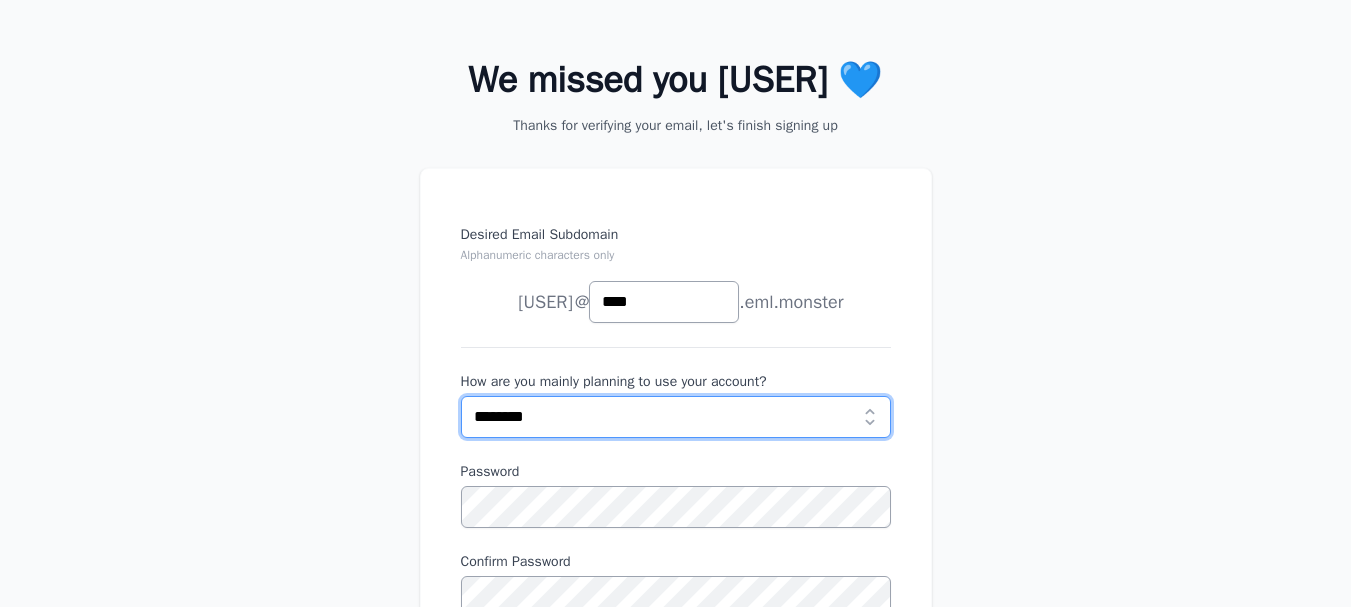 click on "**********" at bounding box center (676, 417) 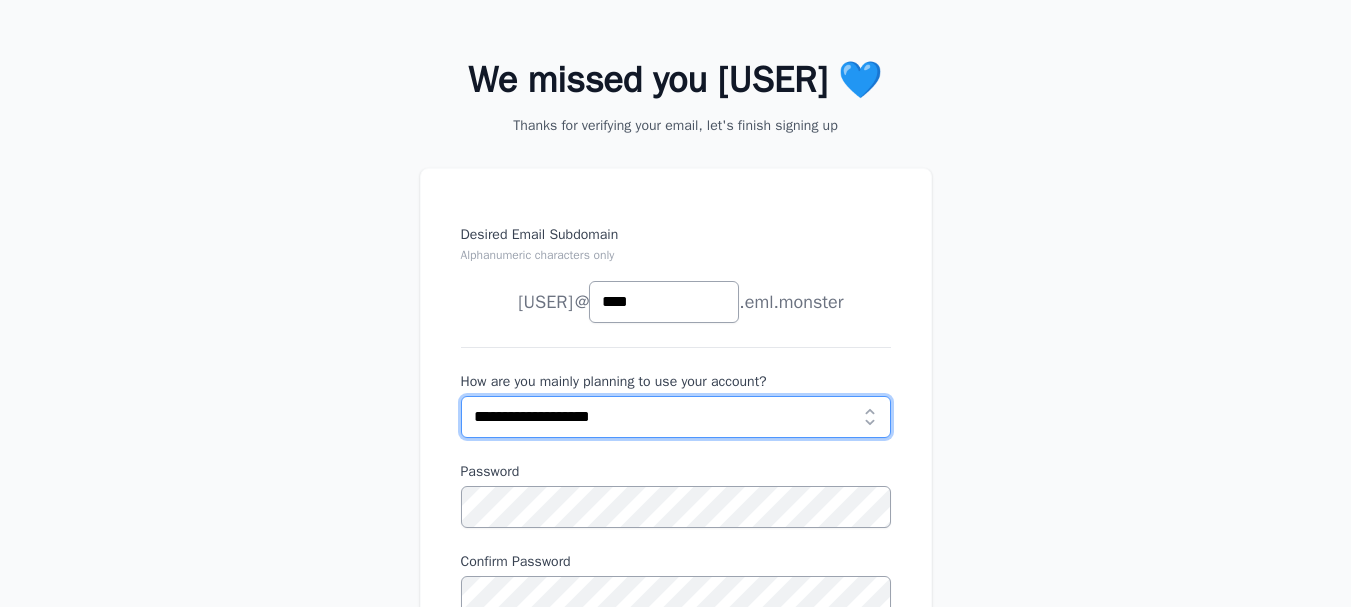 click on "**********" at bounding box center [676, 417] 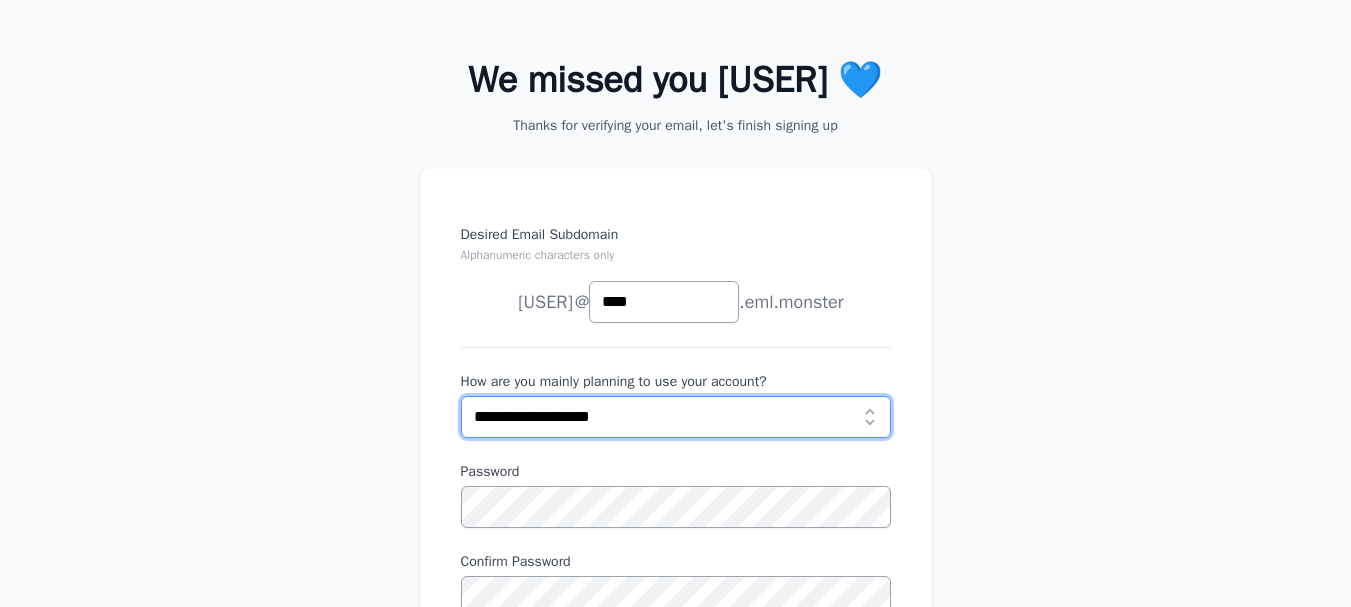 scroll, scrollTop: 200, scrollLeft: 0, axis: vertical 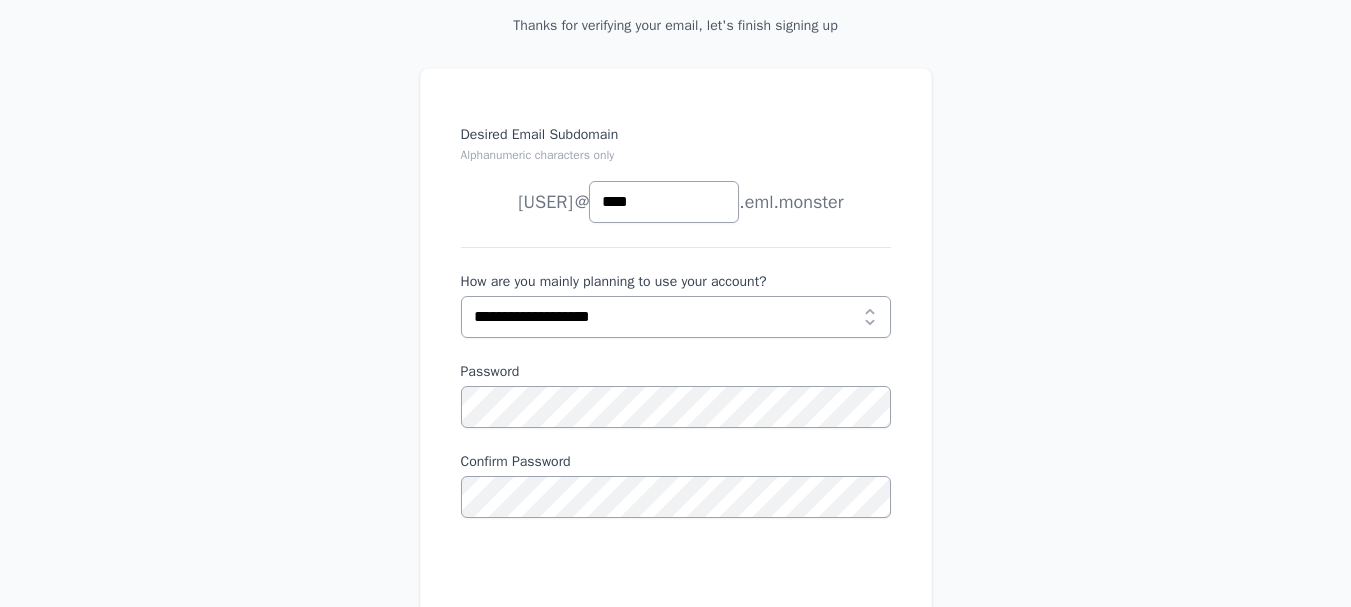 click on "Desired Email Subdomain
Alphanumeric characters only
dirk
joe
news
anything
@
****
********" at bounding box center (676, 417) 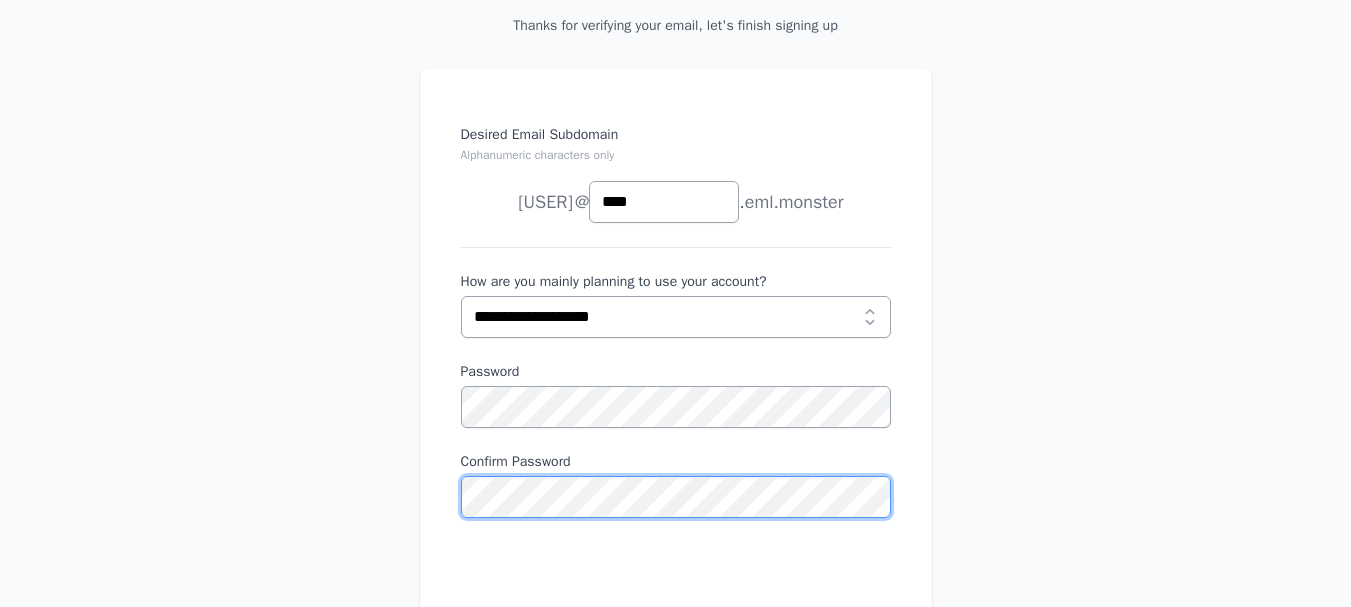 scroll, scrollTop: 500, scrollLeft: 0, axis: vertical 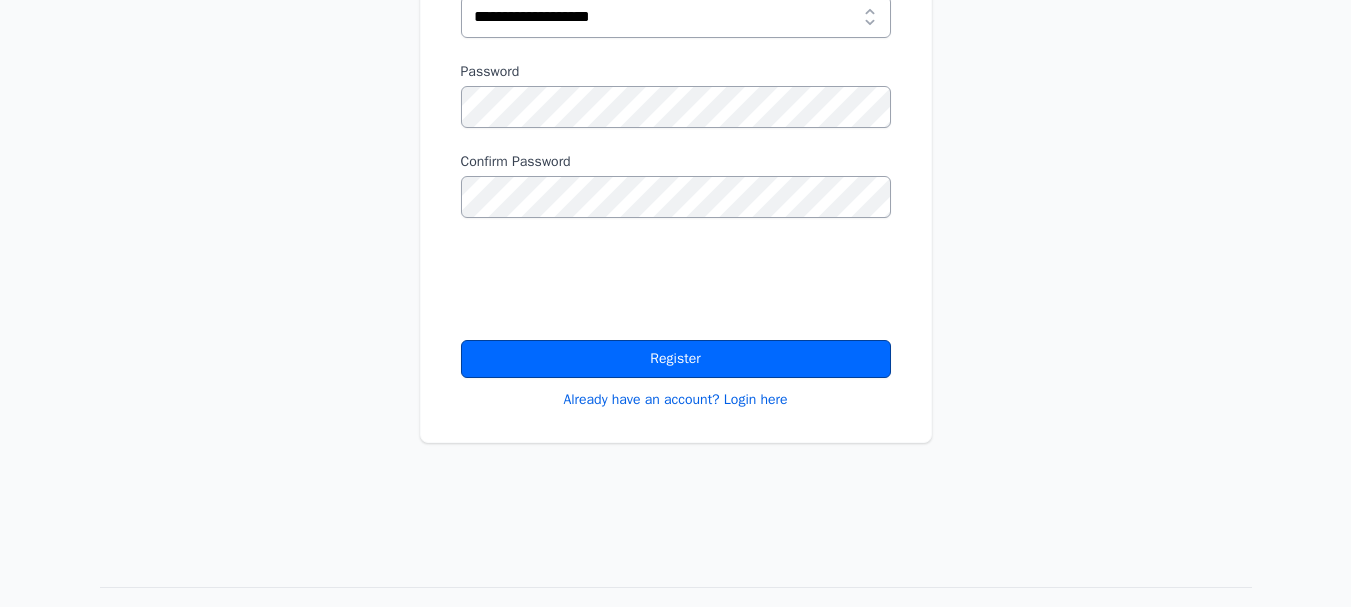 click on "Register" at bounding box center (676, 359) 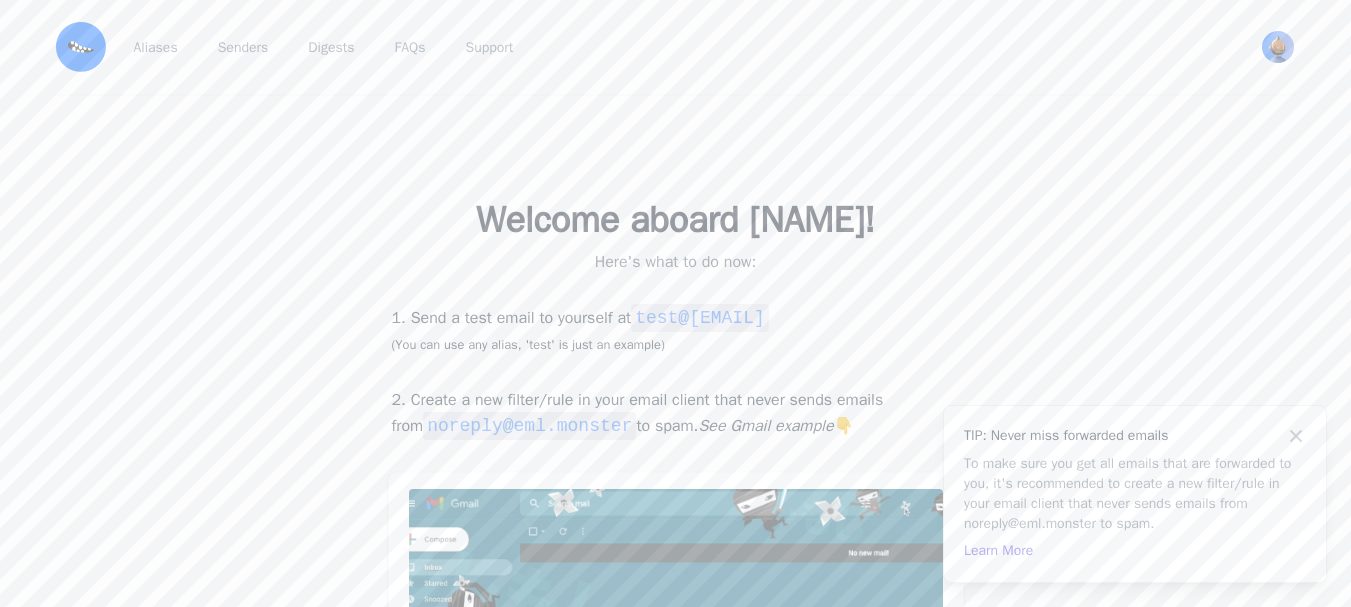 scroll, scrollTop: 0, scrollLeft: 0, axis: both 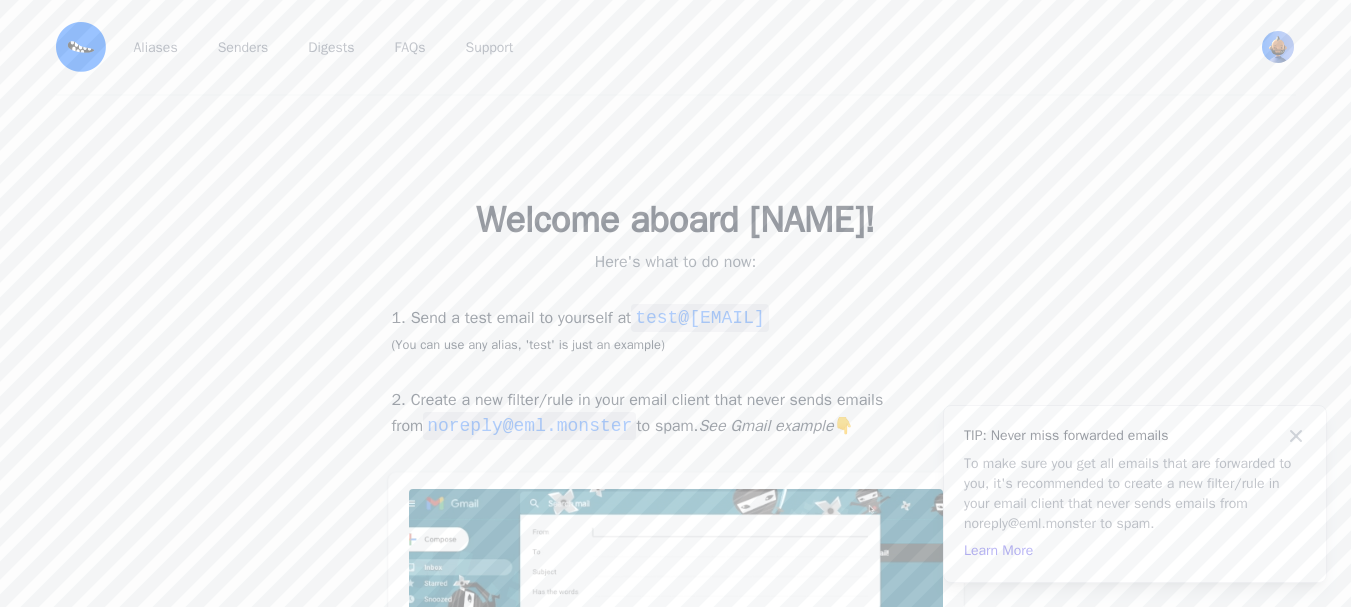 click on "1. Send a test email to yourself at test@[EMAIL] (You can use any alias, 'test' is just an example)" at bounding box center [676, 330] 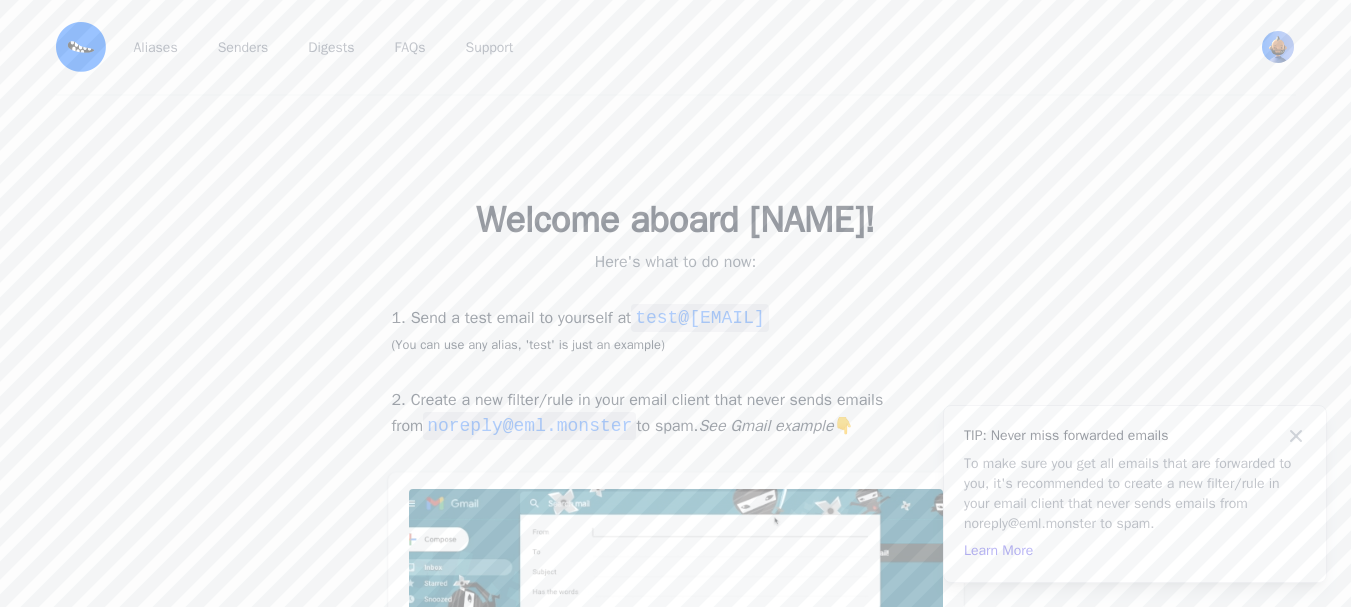 scroll, scrollTop: 0, scrollLeft: 0, axis: both 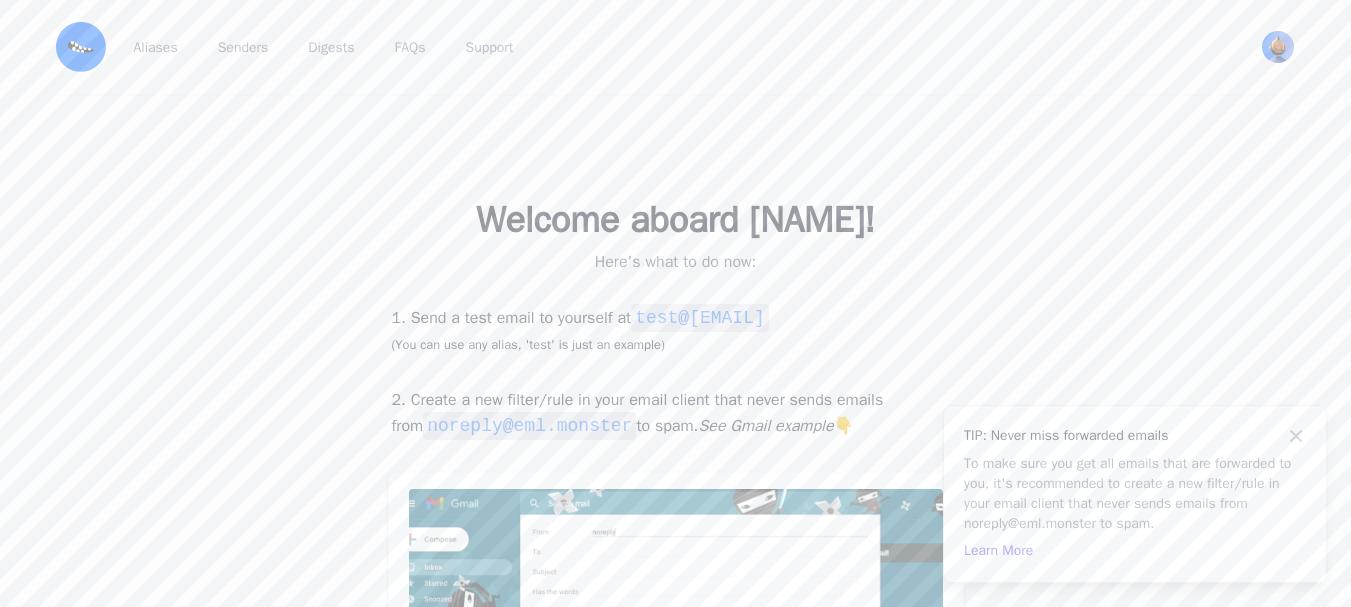 click on "1. Send a test email to yourself at  test@dirk.eml.monster (You can use any alias, 'test' is just an example)" at bounding box center (676, 330) 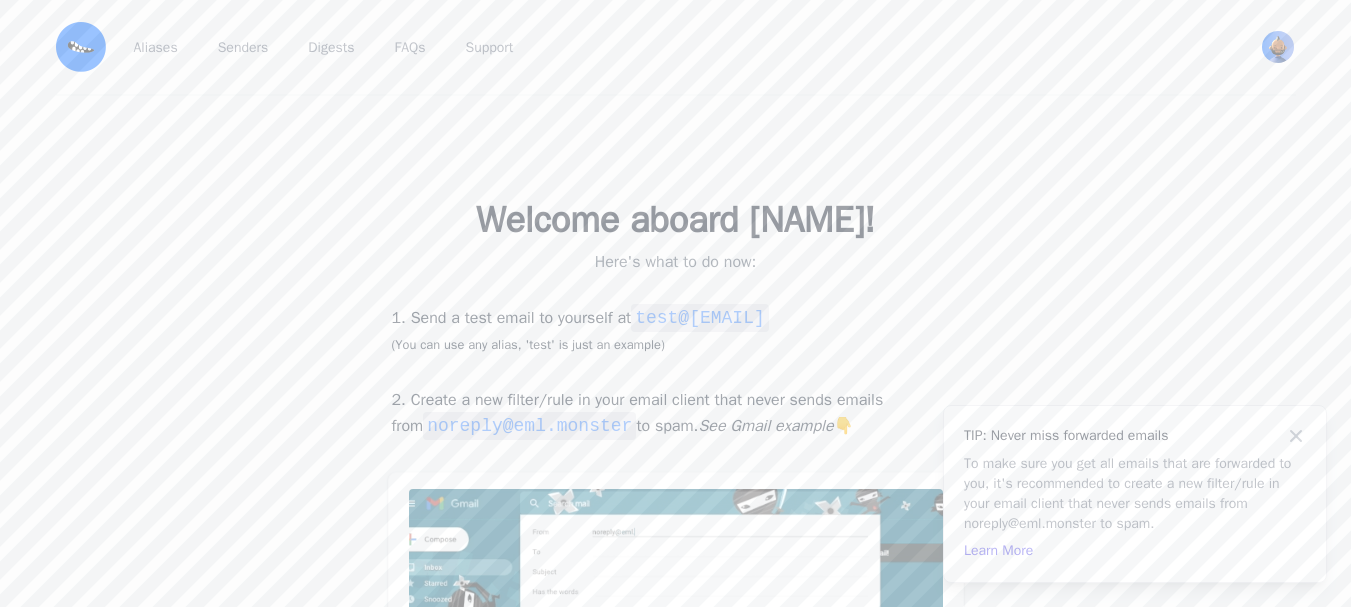 drag, startPoint x: 873, startPoint y: 314, endPoint x: 673, endPoint y: 305, distance: 200.2024 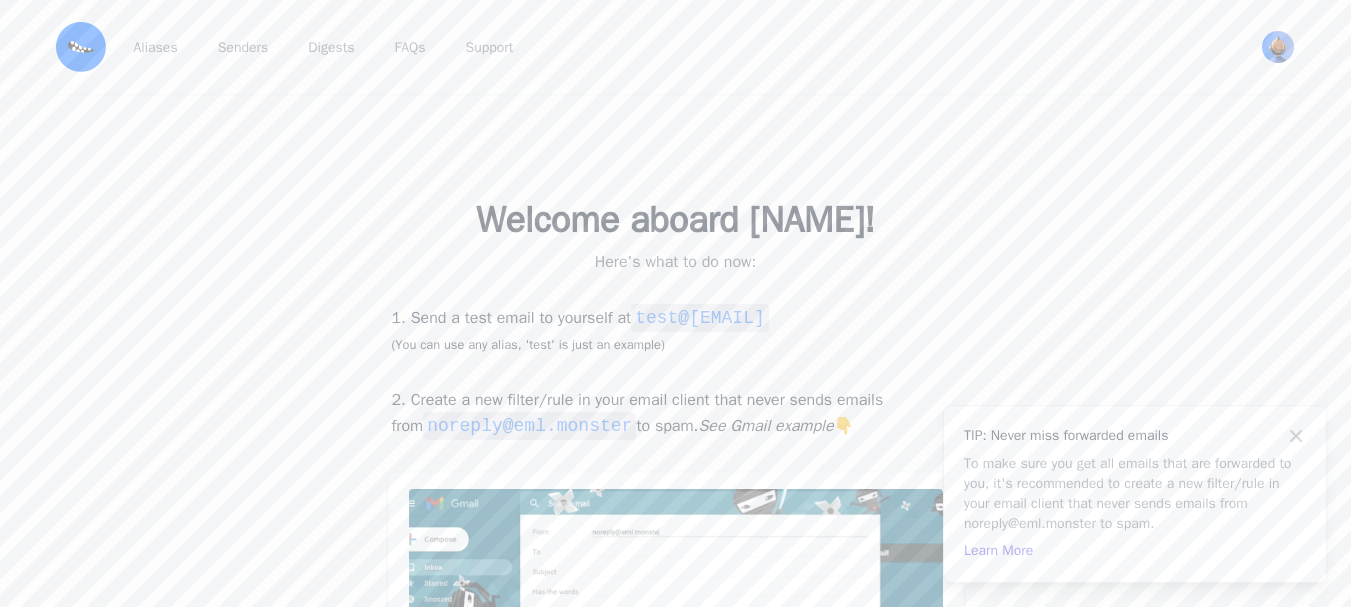 click on "1. Send a test email to yourself at  test@dirk.eml.monster (You can use any alias, 'test' is just an example)" at bounding box center (676, 330) 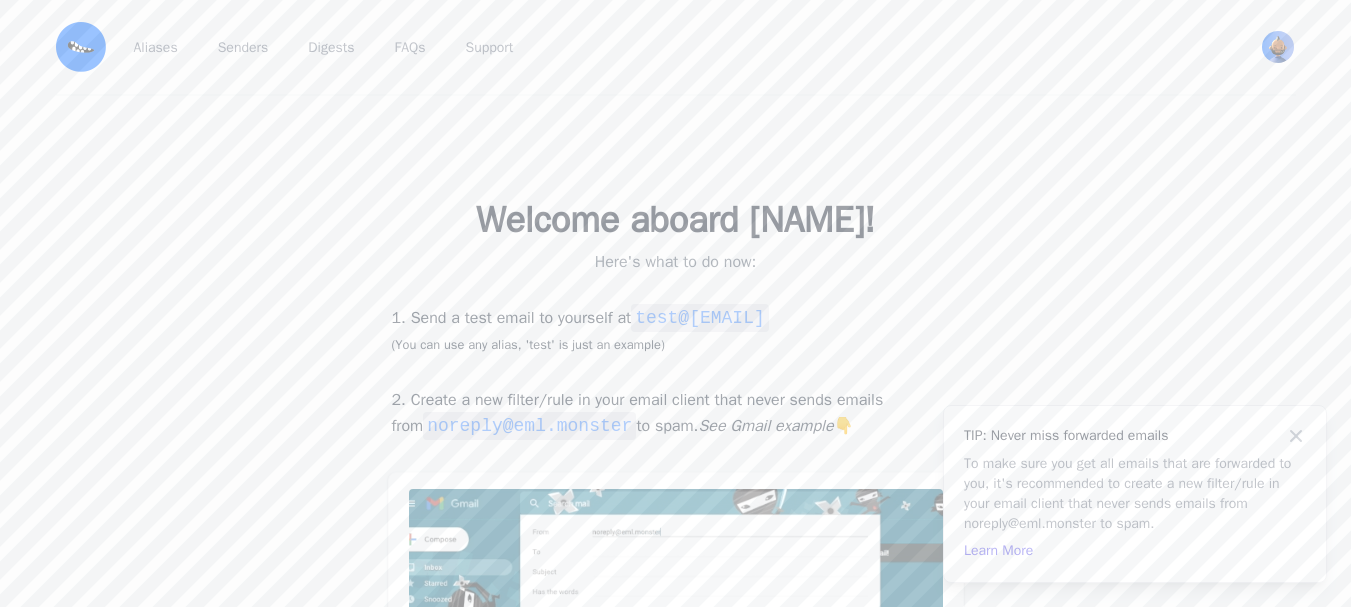 copy on "@dirk.eml.monster" 